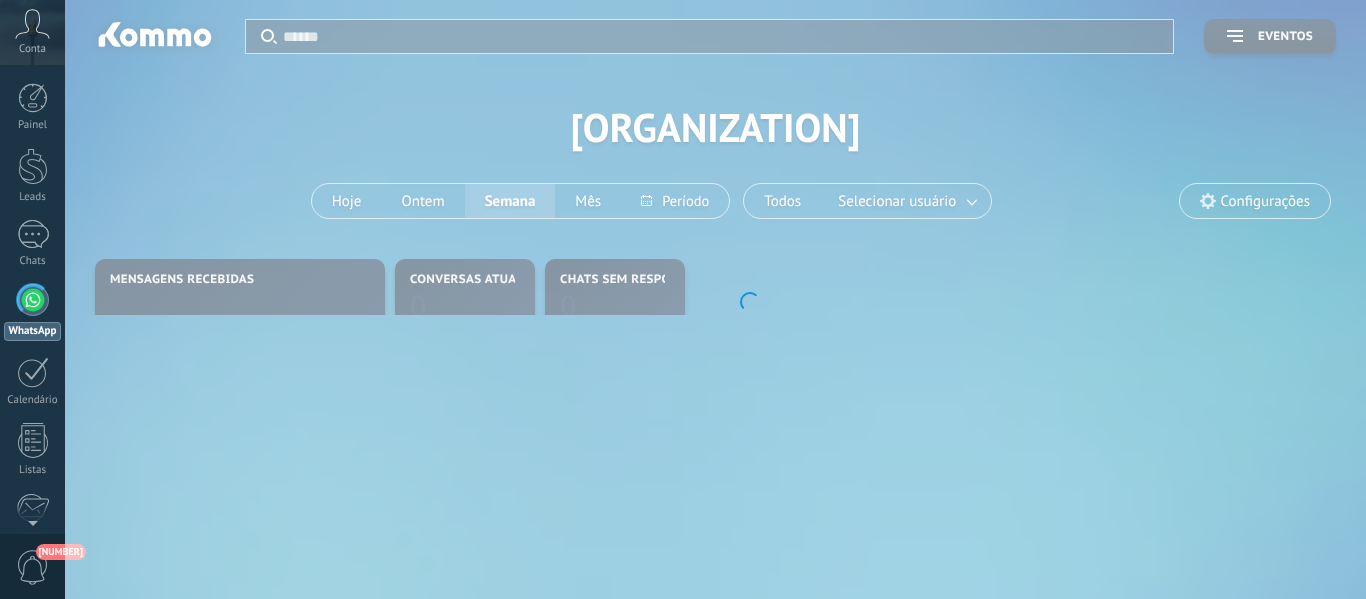 scroll, scrollTop: 0, scrollLeft: 0, axis: both 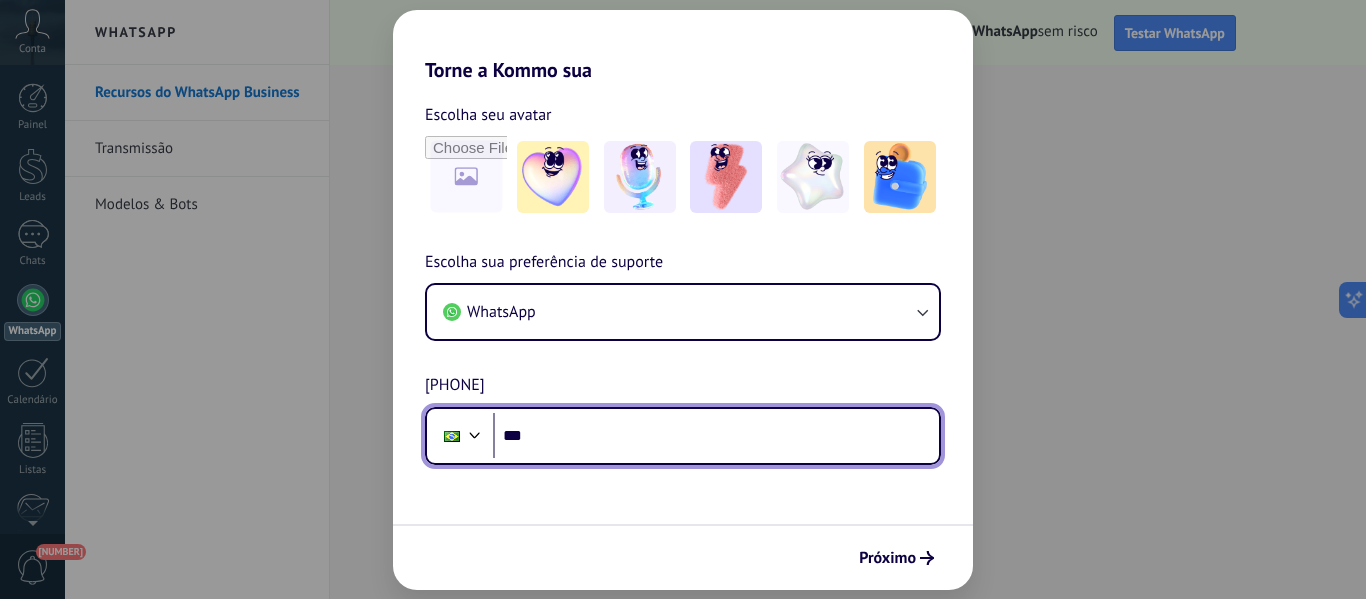 click on "***" at bounding box center (716, 436) 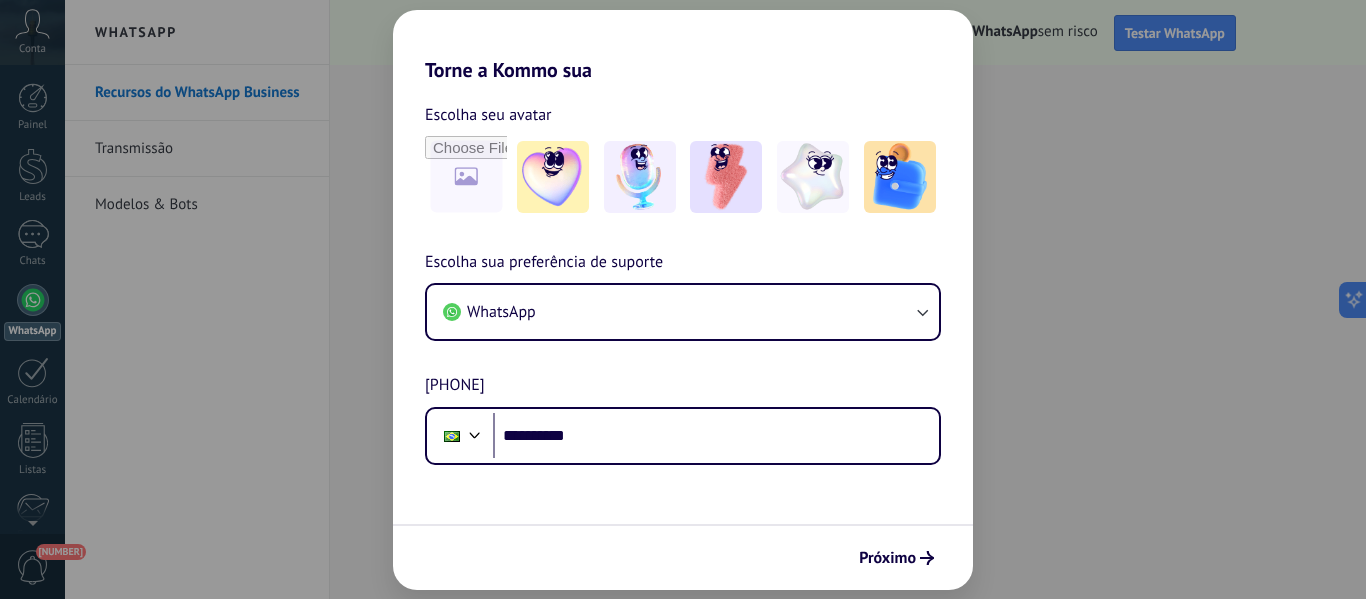 scroll, scrollTop: 0, scrollLeft: 0, axis: both 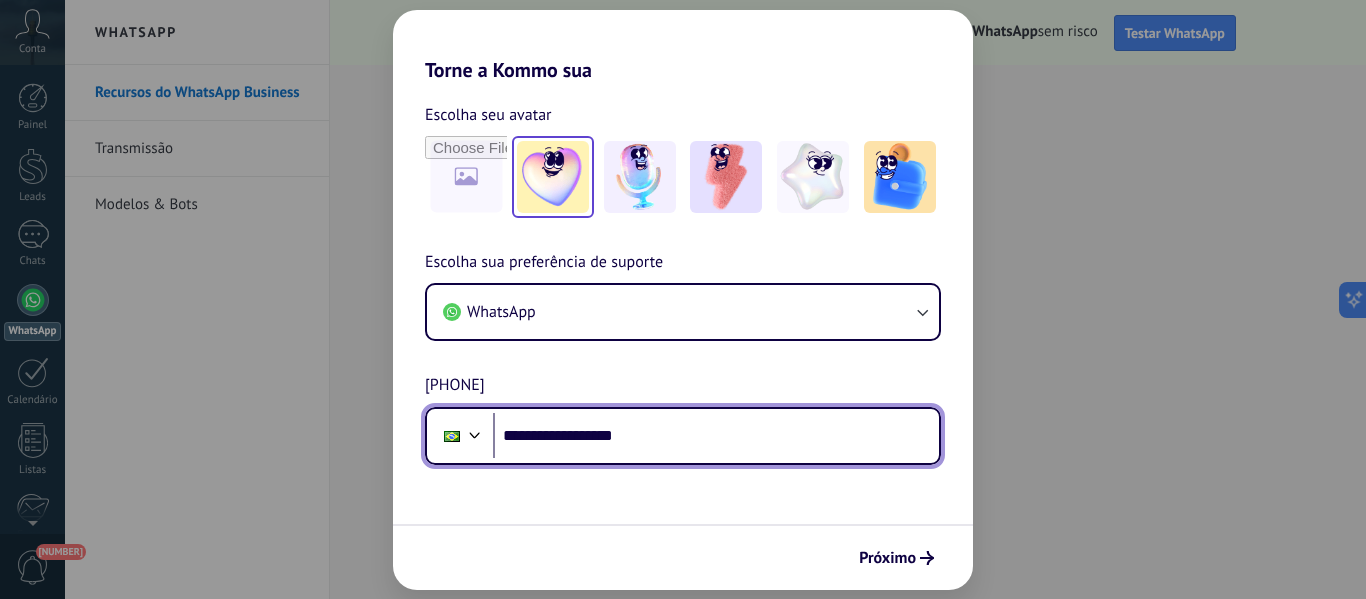 type on "**********" 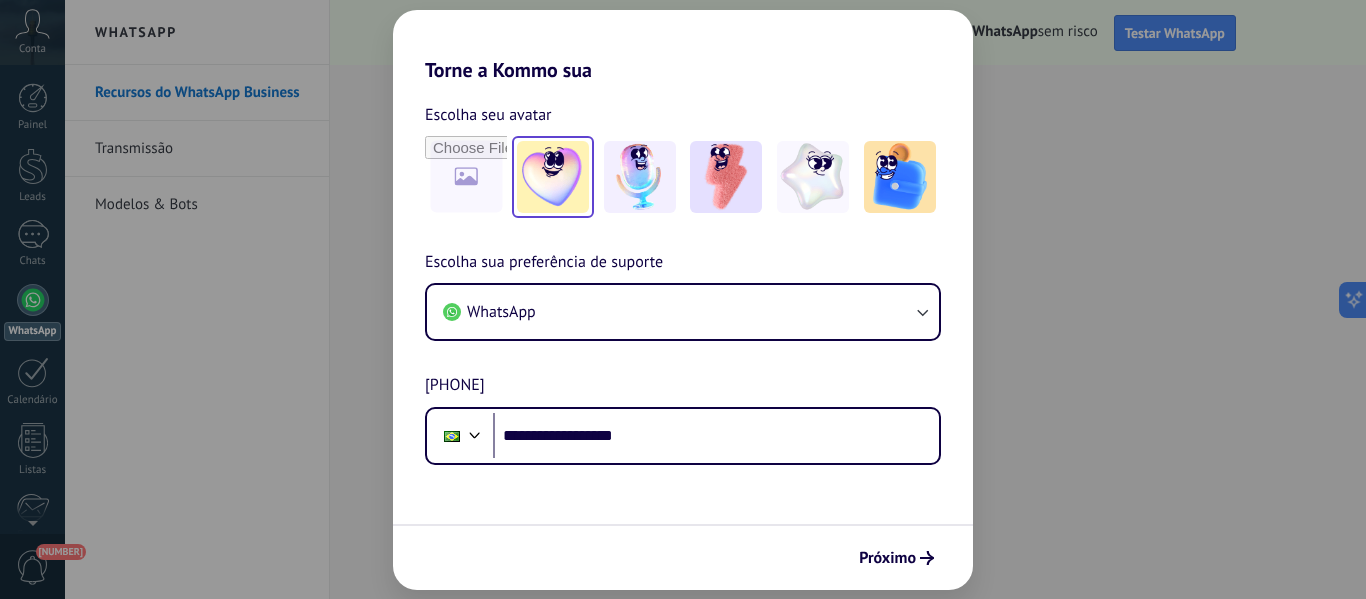 click at bounding box center [553, 177] 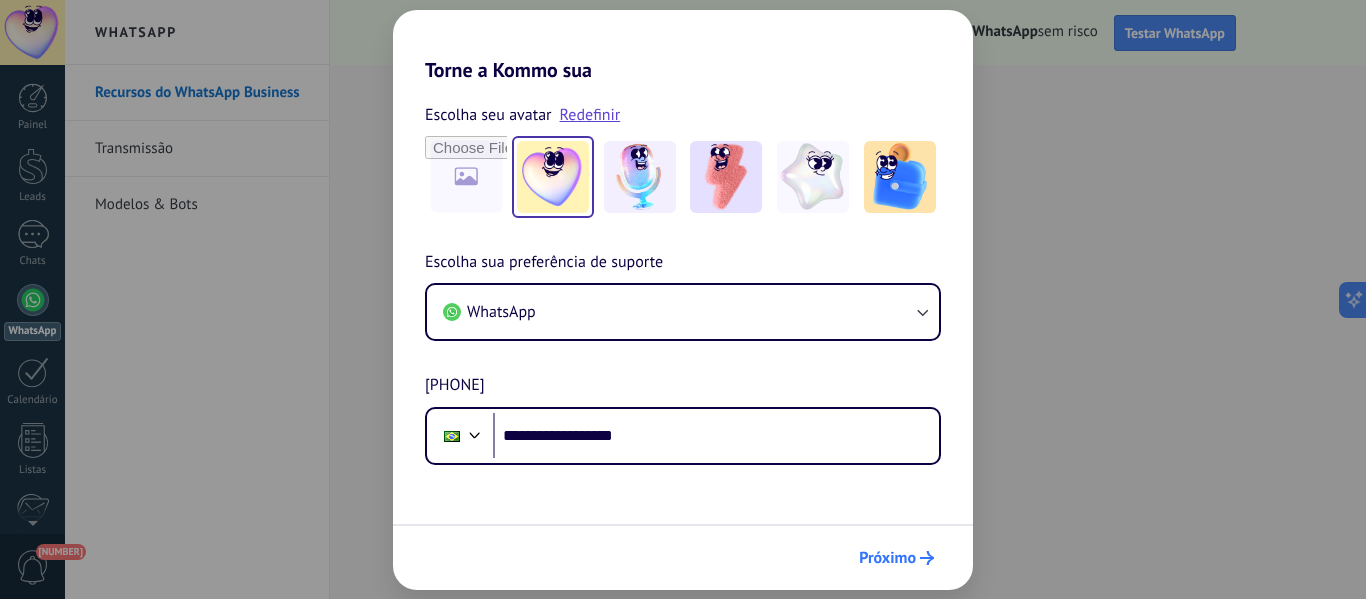 click on "Próximo" at bounding box center (887, 558) 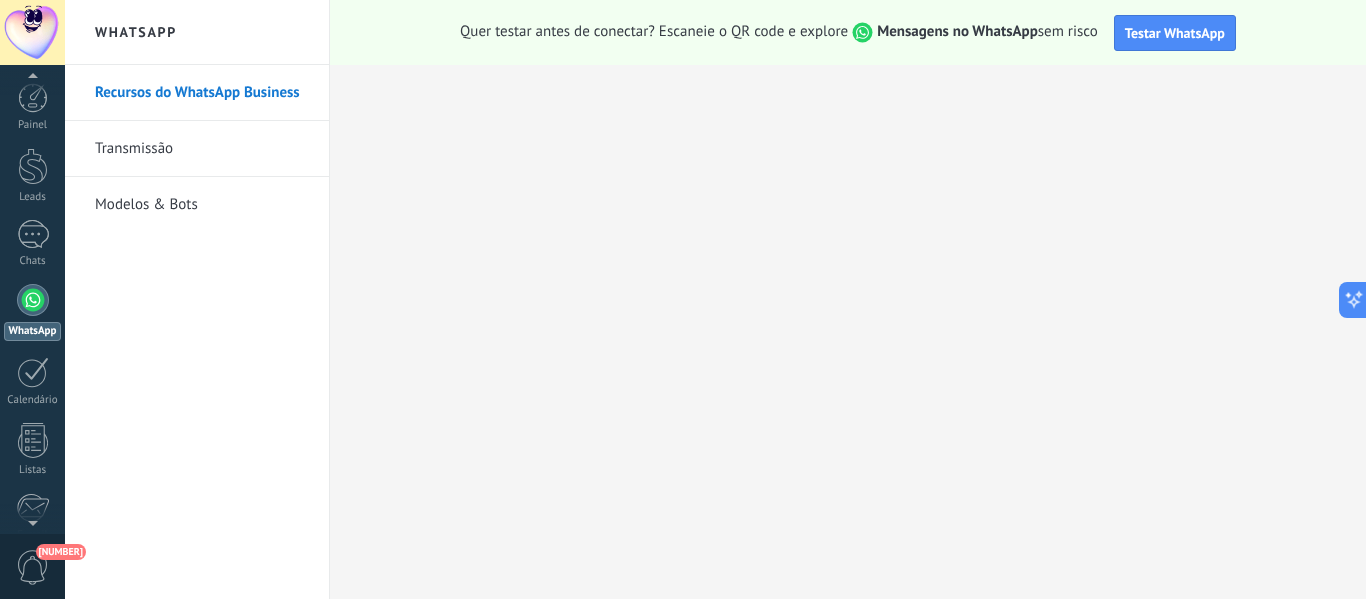 scroll, scrollTop: 0, scrollLeft: 0, axis: both 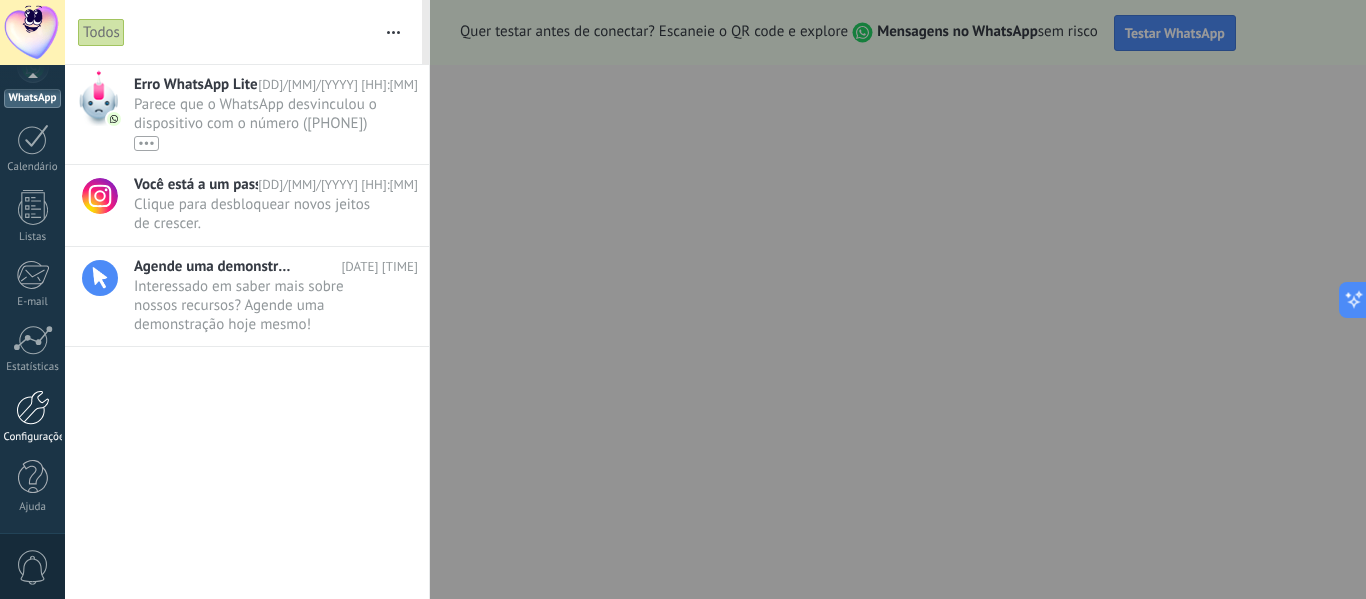 click at bounding box center (33, 407) 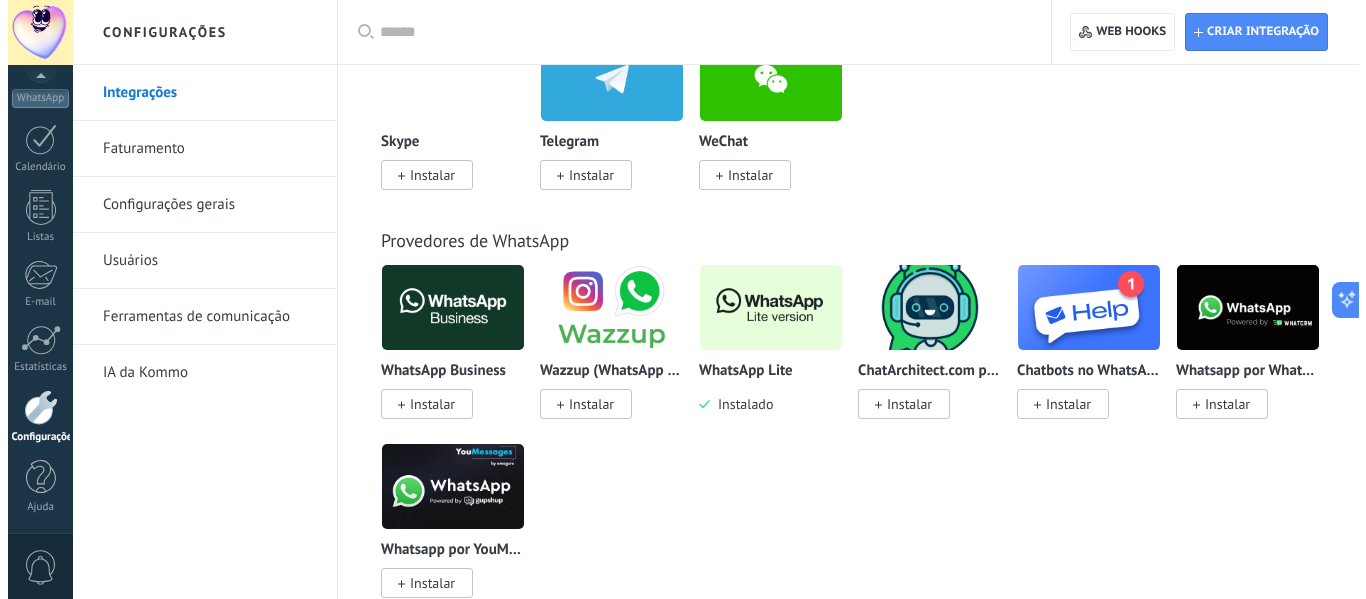 scroll, scrollTop: 700, scrollLeft: 0, axis: vertical 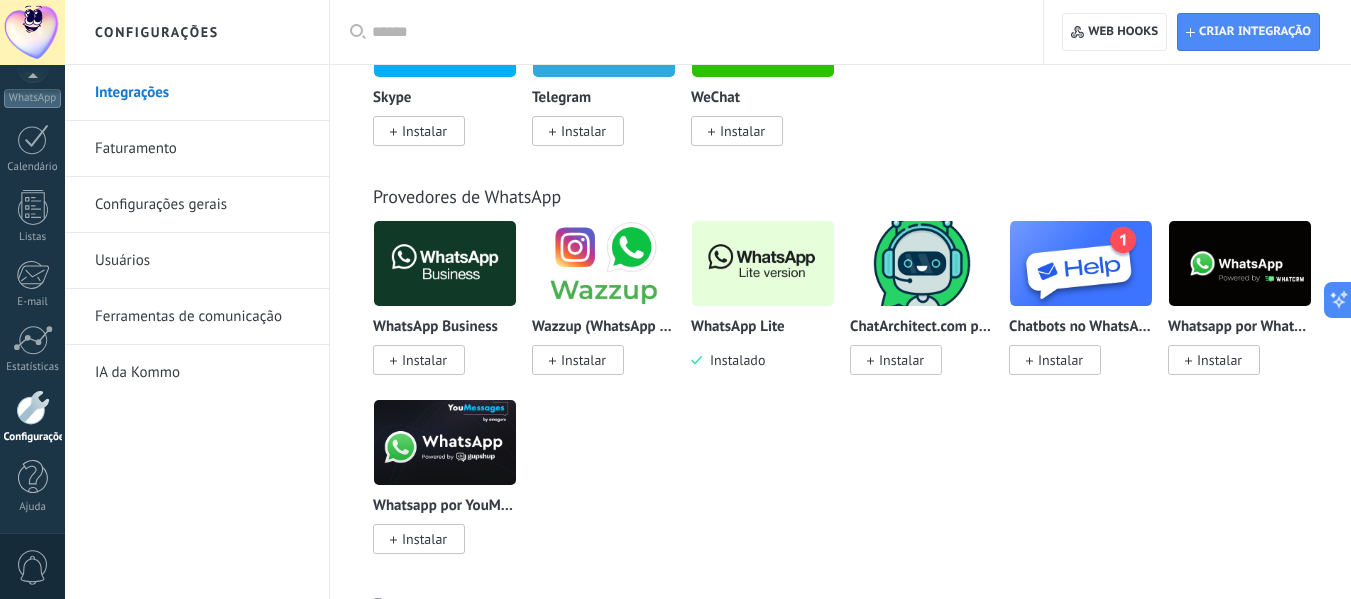 click at bounding box center [763, 263] 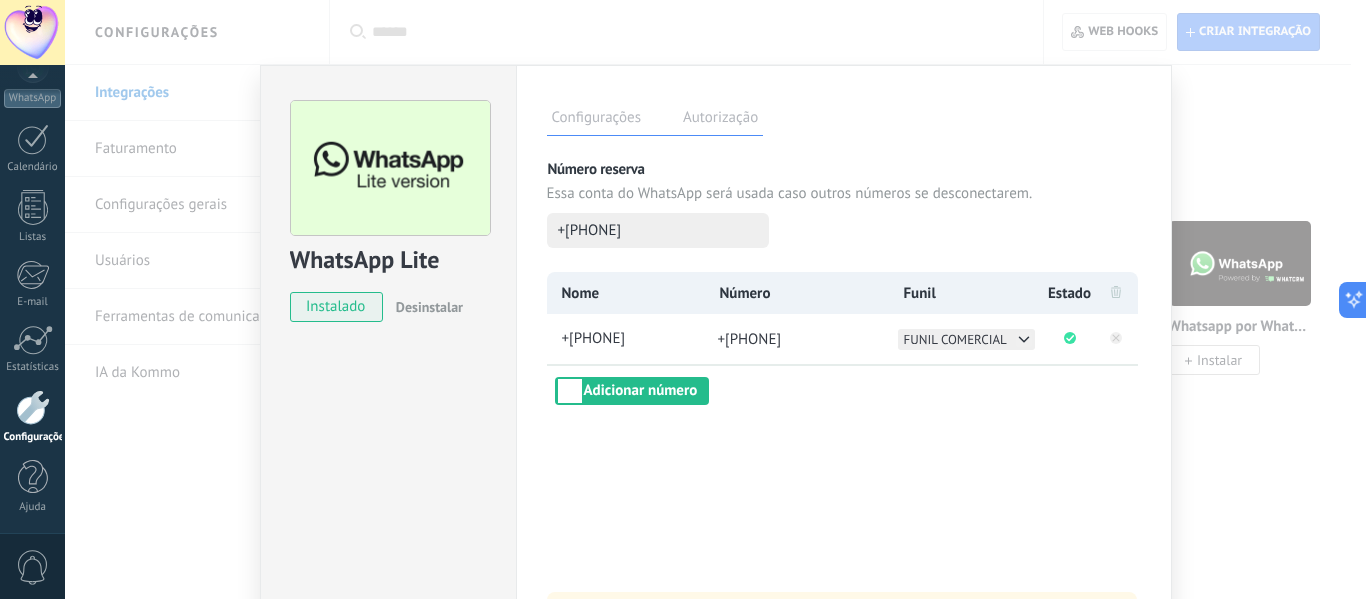 click on "WhatsApp Lite instalado Desinstalar Configurações Autorização Esta aba registra os usuários que permitiram acesso à esta conta. Se você quiser remover a possibilidade de um usuário de enviar solicitações para a conta em relação a esta integração, você pode revogar o acesso. Se o acesso de todos os usuários for revogado, a integração parará de funcionar. Este app está instalado, mas ninguém concedeu acesso ainda. Mais de 2 bilhões de pessoas usam ativamente o WhatsApp para se conectar com amigos, familiares e empresas. Essa integração adiciona o app de mensagem mais popular ao seu arsenal de comunicação: capture automaticamente leads em mensagens recebidas, compartilhe o acesso de bate-papo com toda a equipe e aprimore tudo isso com as ferramentas integradas da Kommo, como o botão de engajamento e o Robô de vendas. Mais _: Salvar Número reserva Essa conta do WhatsApp será usada caso outros números se desconectarem. +[PHONE] Nome Número Funil Estado +[PHONE]" at bounding box center (715, 299) 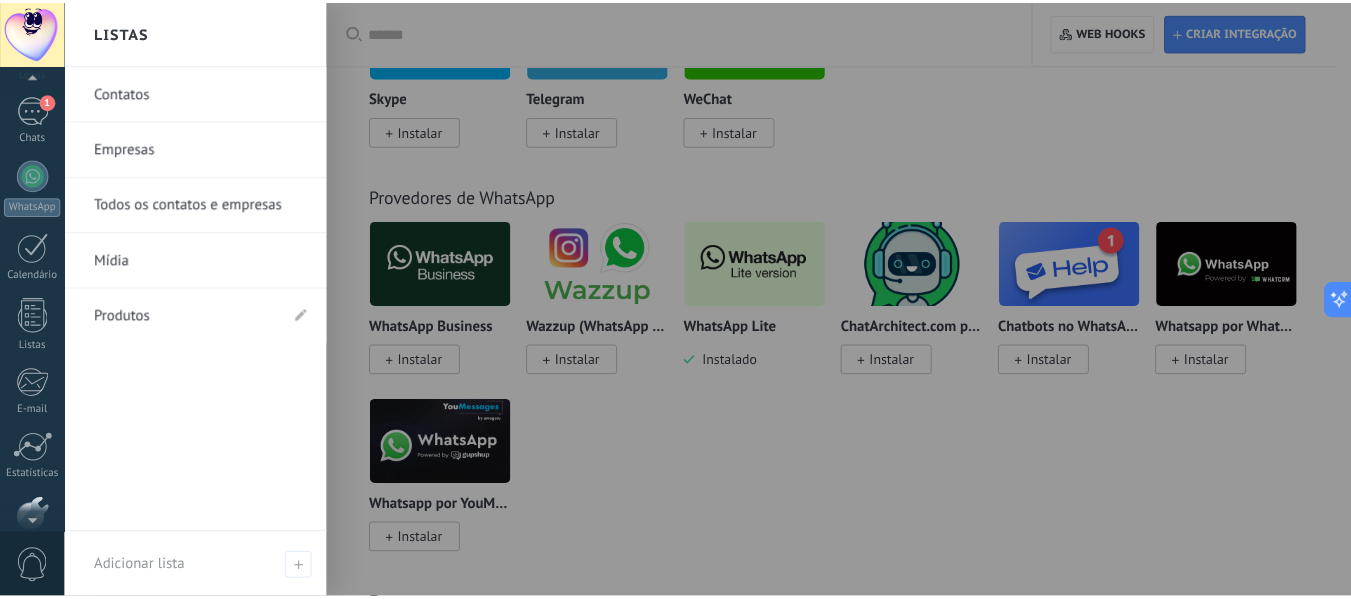 scroll, scrollTop: 0, scrollLeft: 0, axis: both 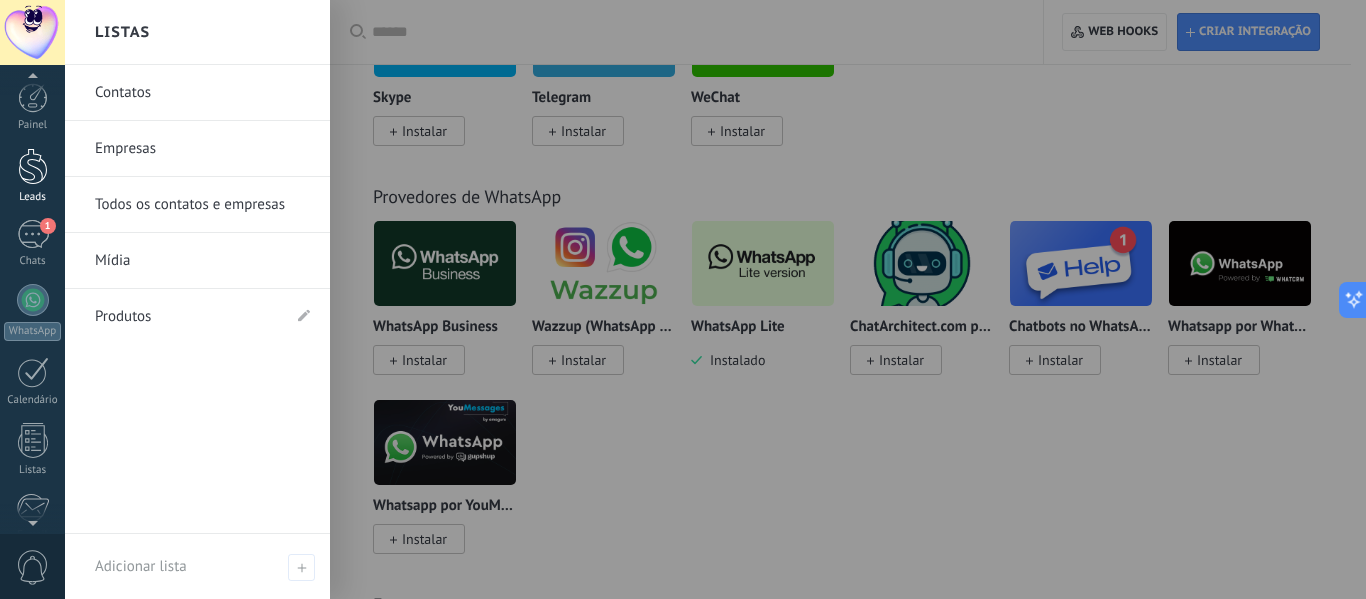 click at bounding box center (33, 166) 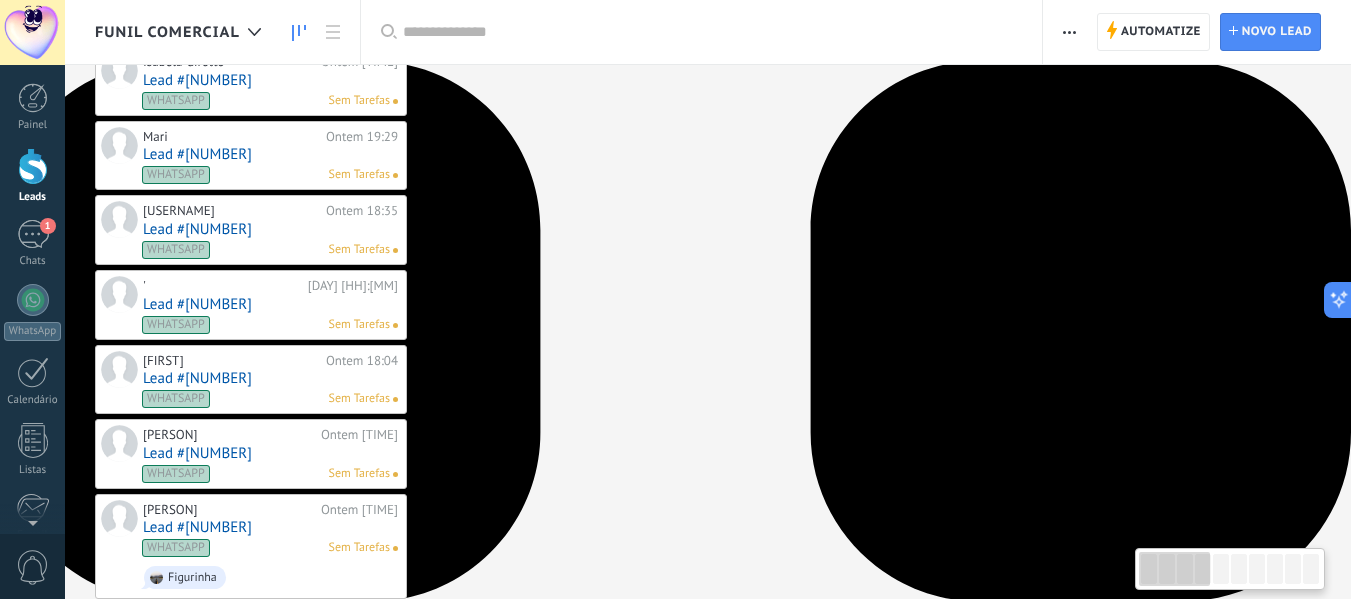 scroll, scrollTop: 0, scrollLeft: 0, axis: both 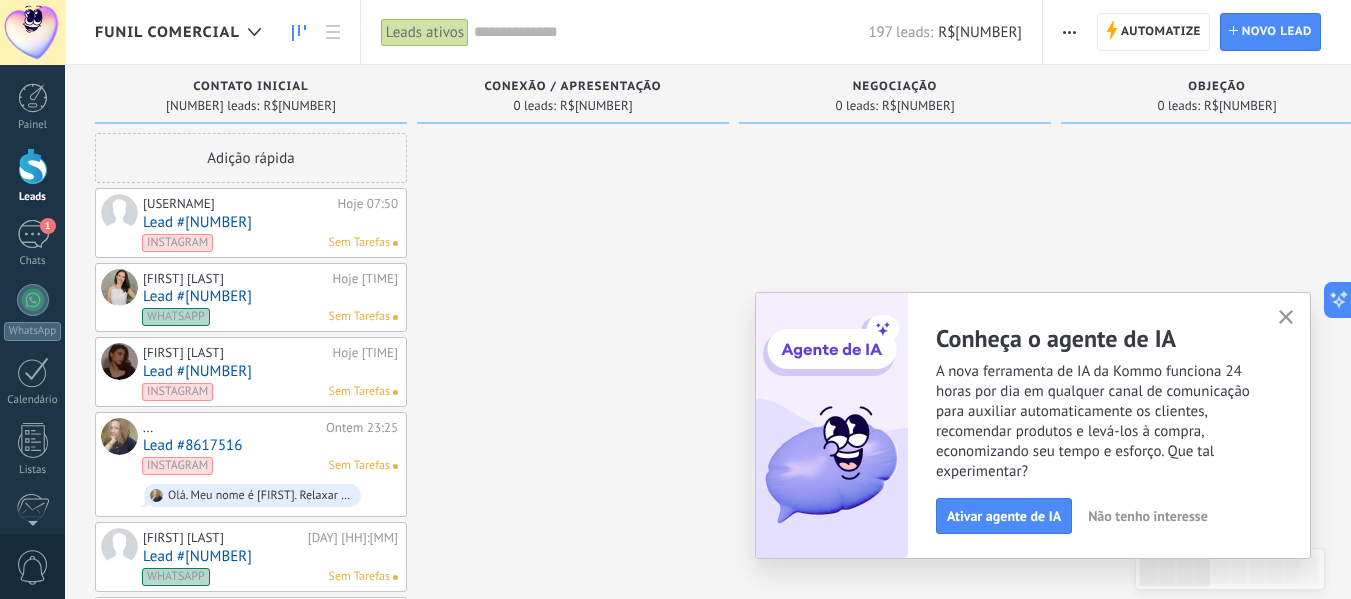 click at bounding box center [1286, 317] 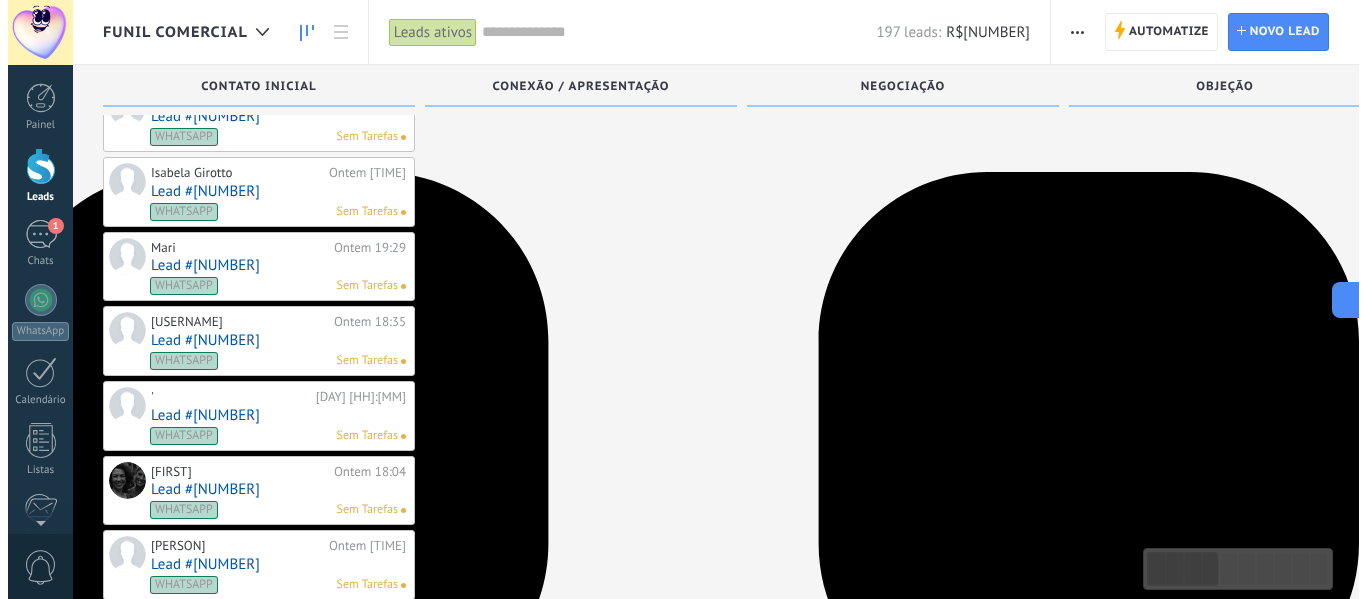 scroll, scrollTop: 620, scrollLeft: 0, axis: vertical 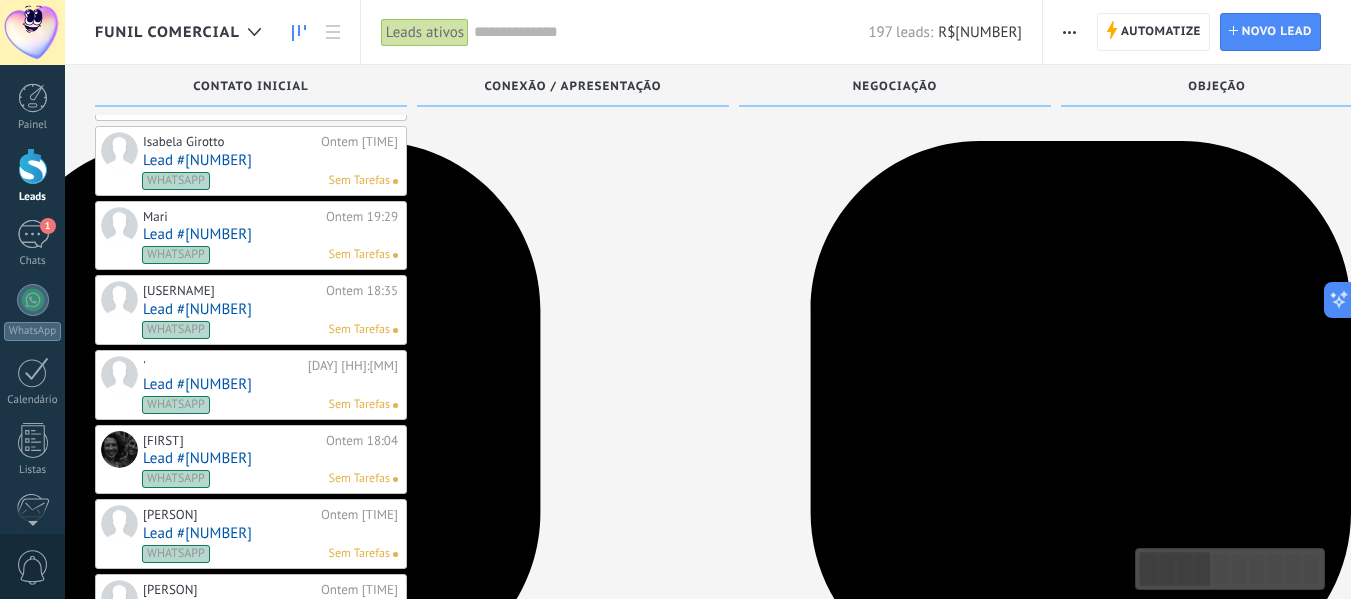 click on "Lead #[NUMBER]" at bounding box center (270, 160) 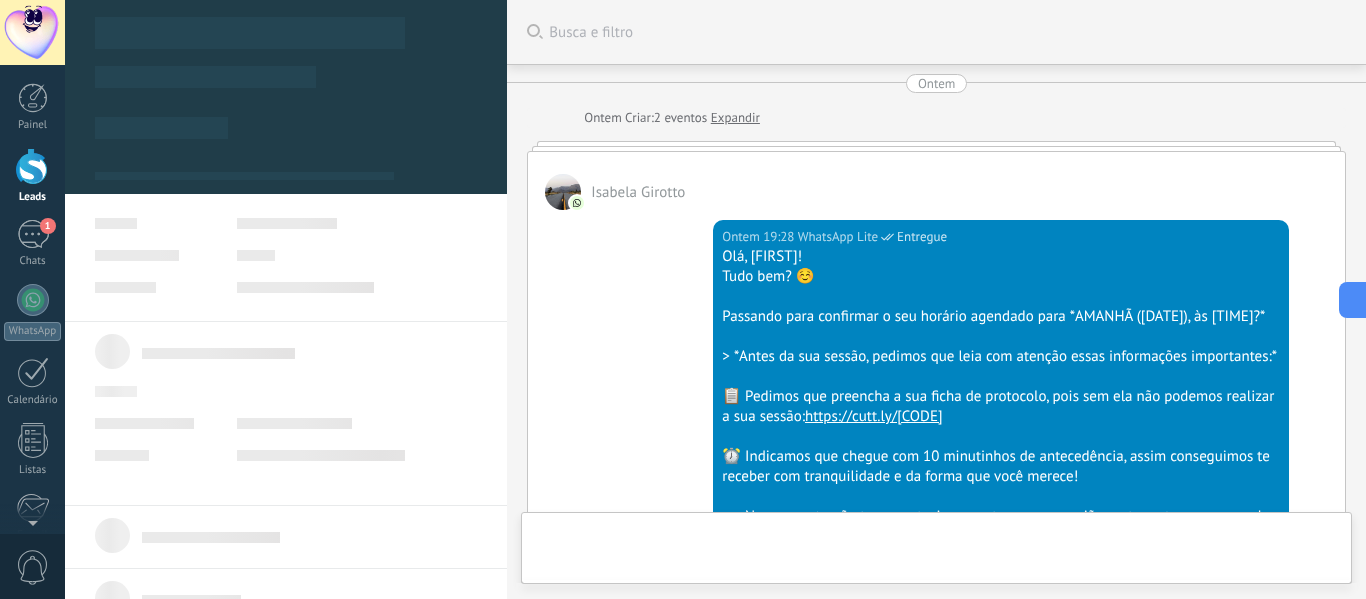 scroll, scrollTop: 0, scrollLeft: 0, axis: both 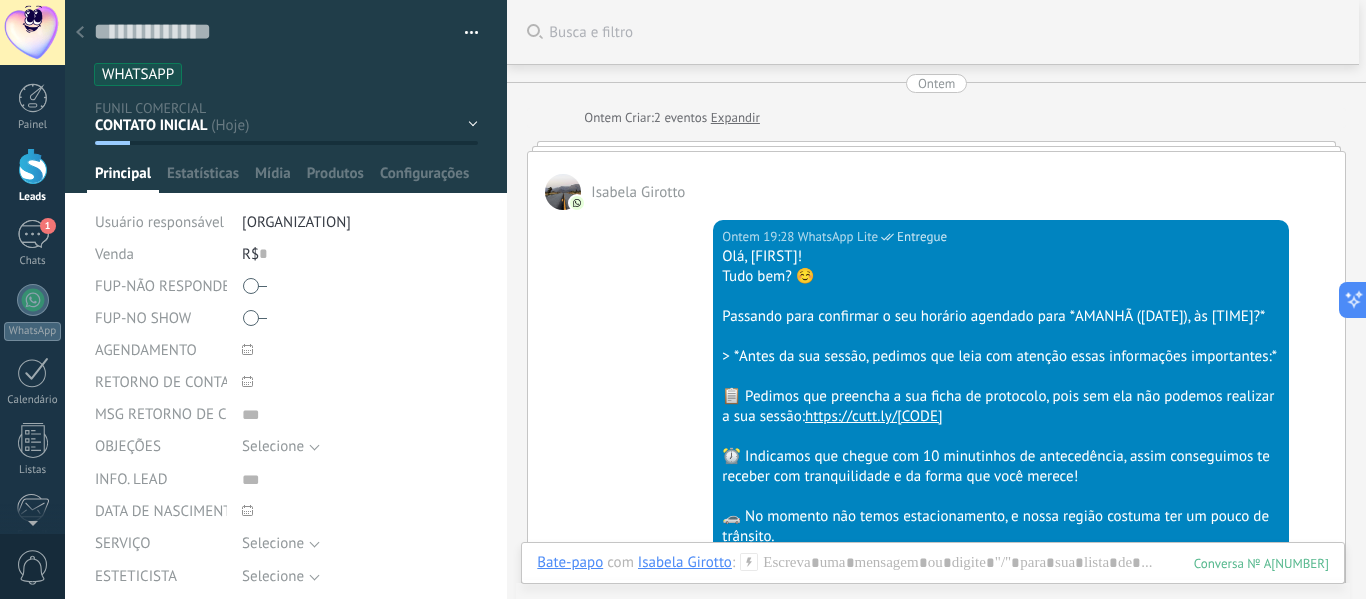 click at bounding box center (80, 32) 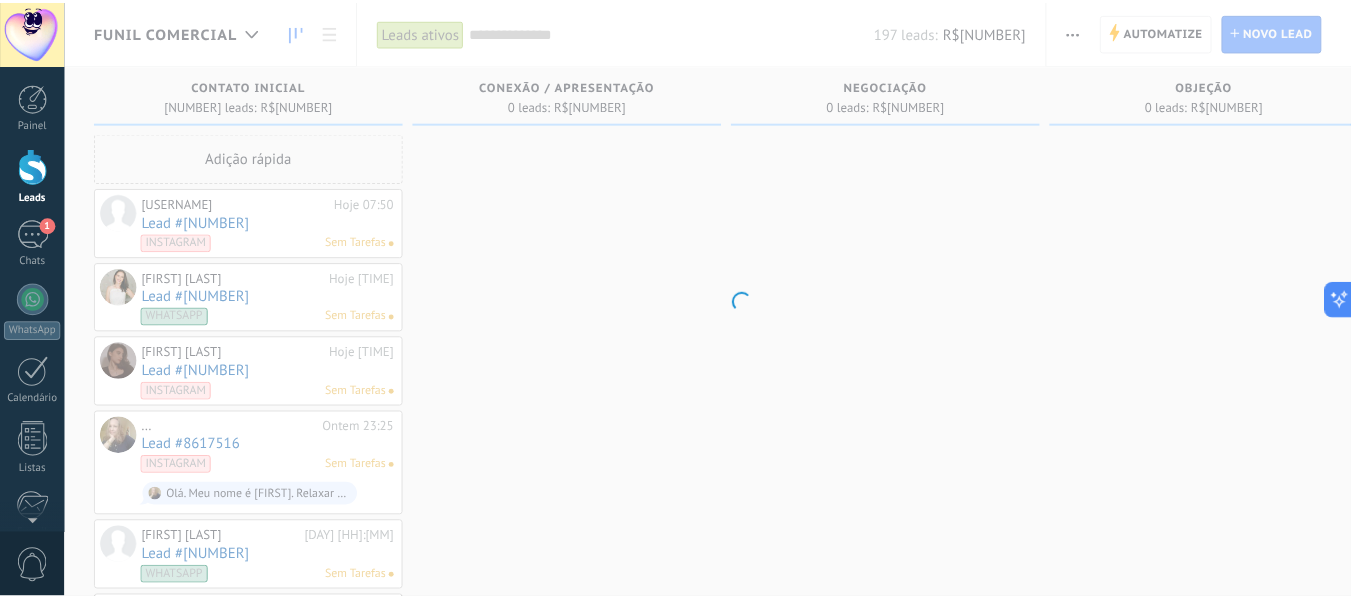 scroll, scrollTop: 700, scrollLeft: 0, axis: vertical 